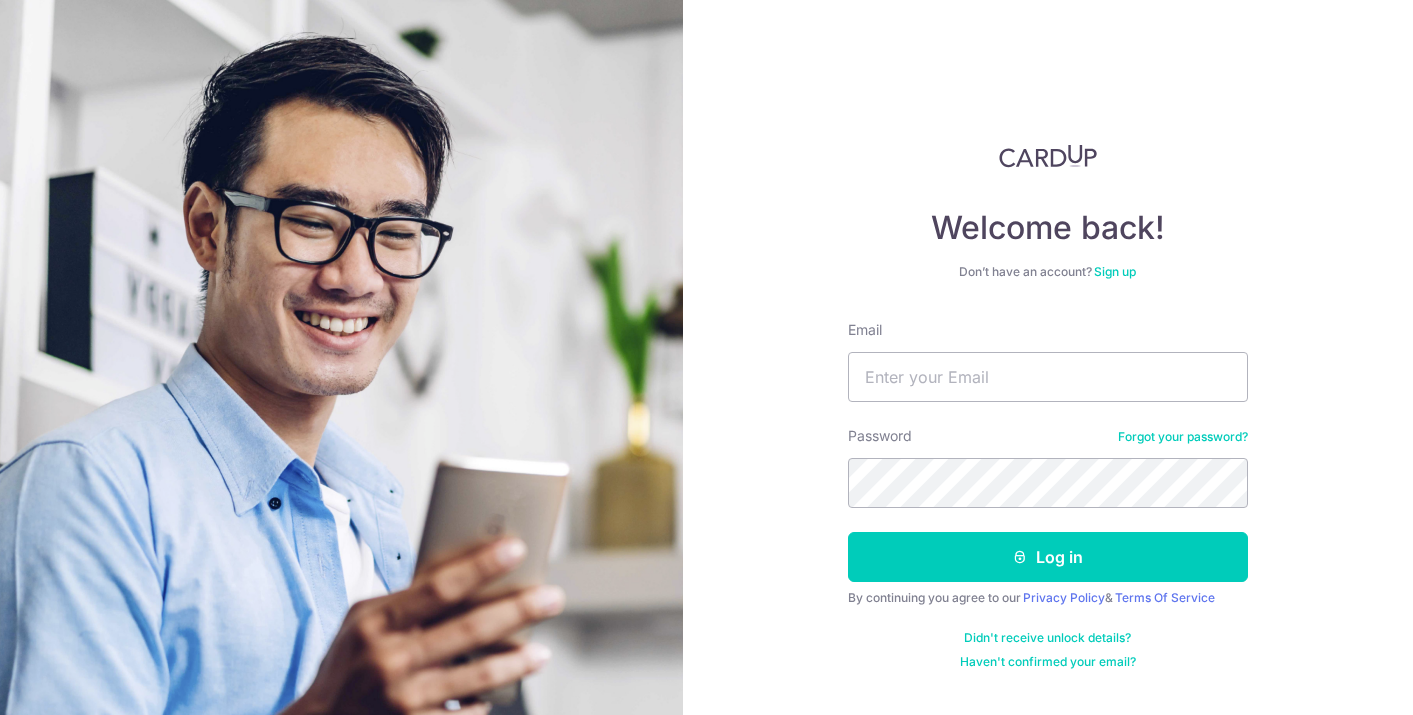 scroll, scrollTop: 0, scrollLeft: 0, axis: both 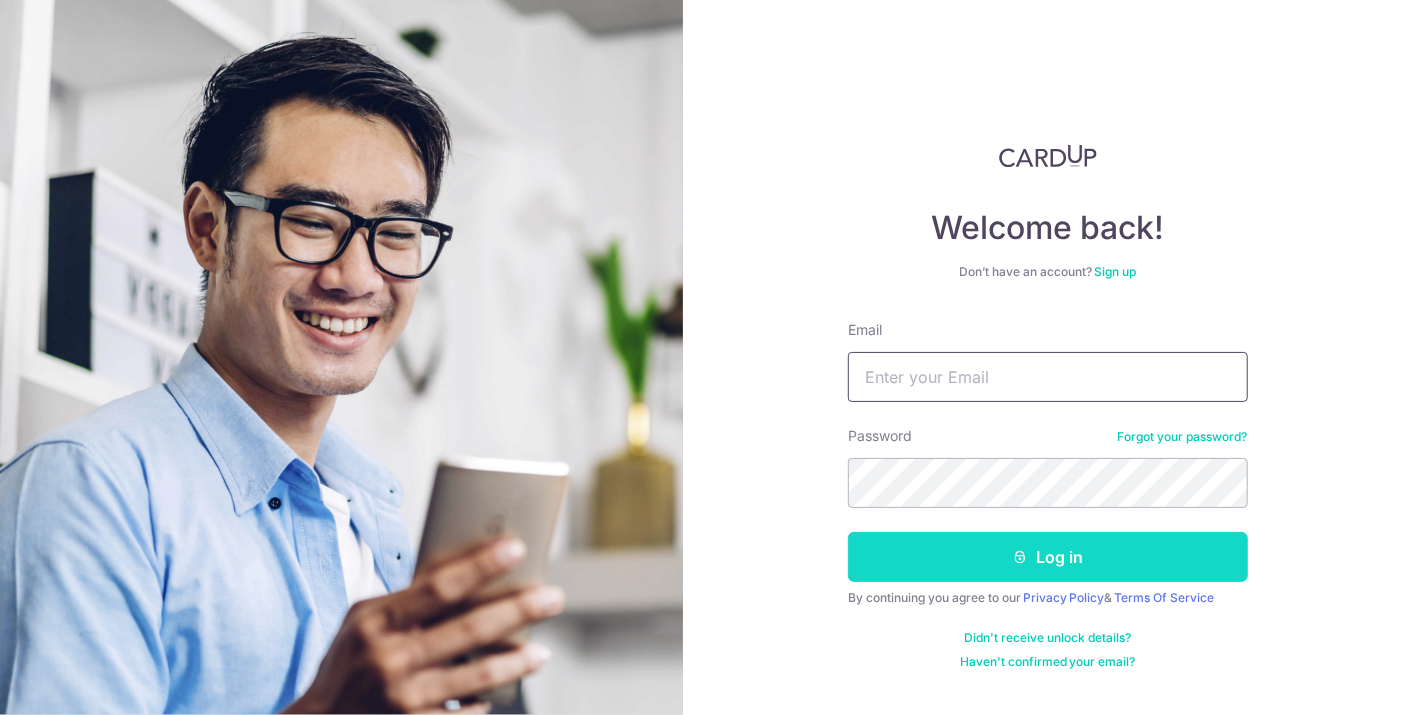 type on "[EMAIL_ADDRESS][DOMAIN_NAME]" 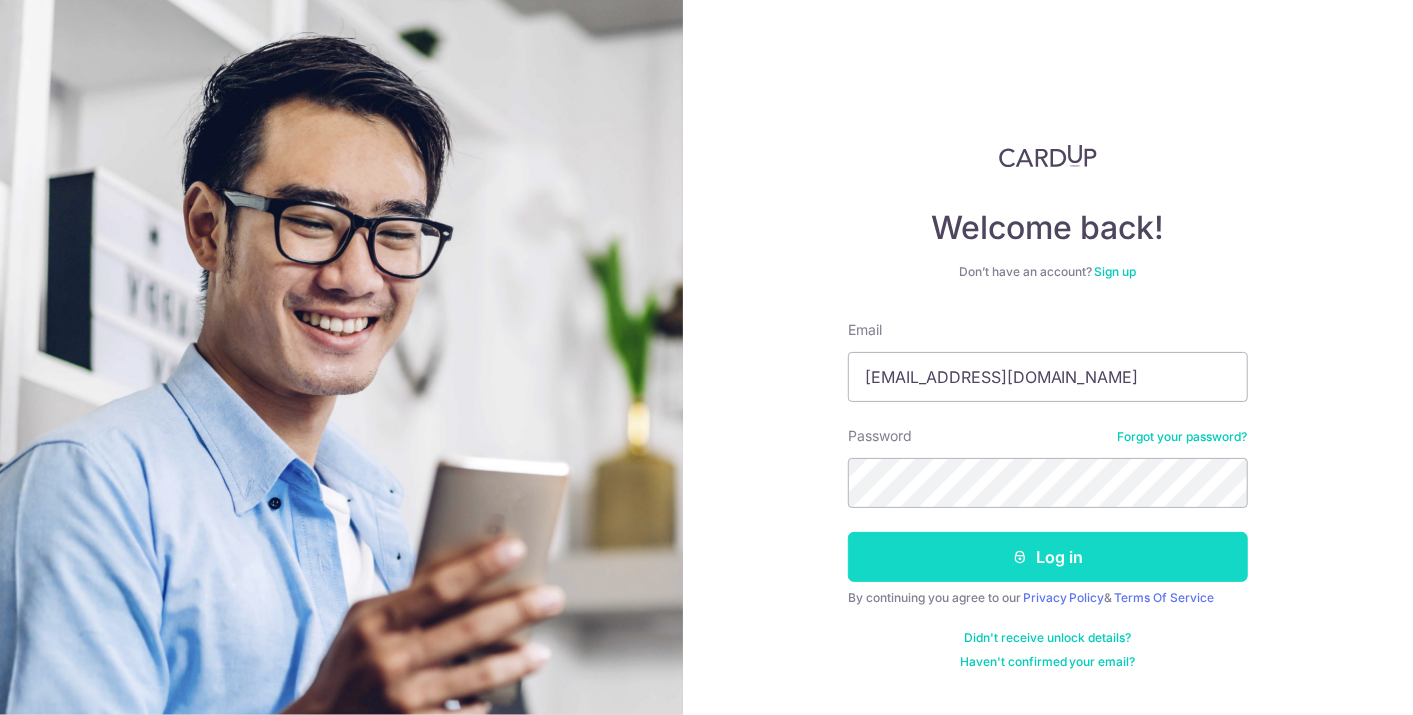 click on "Log in" at bounding box center (1048, 557) 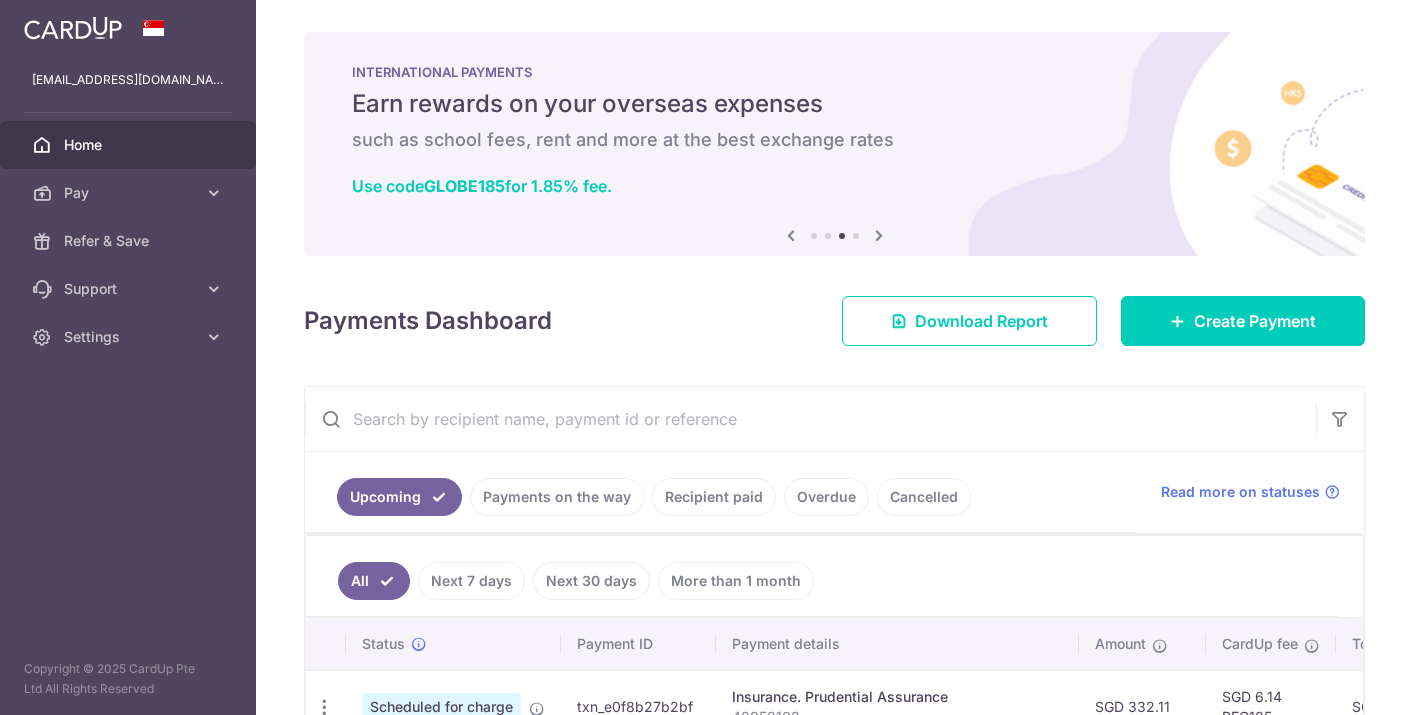 scroll, scrollTop: 0, scrollLeft: 0, axis: both 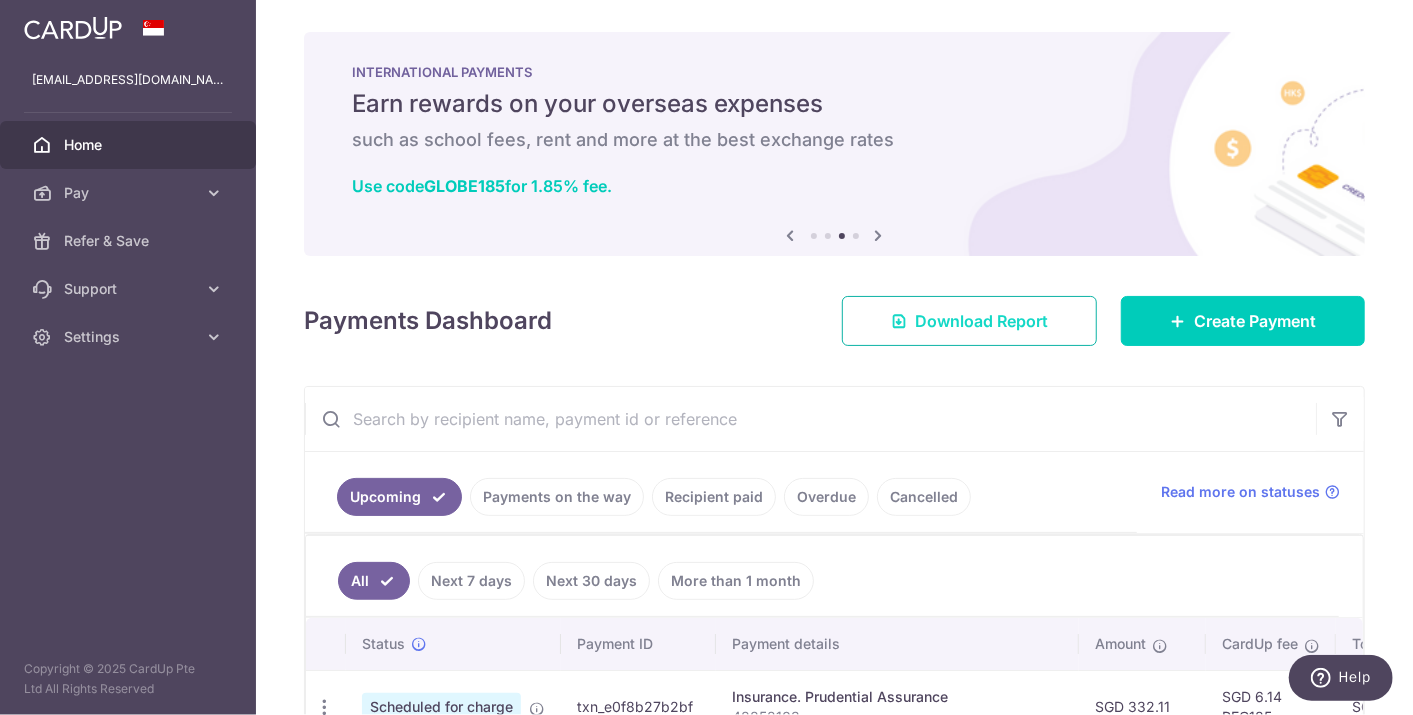 click on "Download Report" at bounding box center [969, 321] 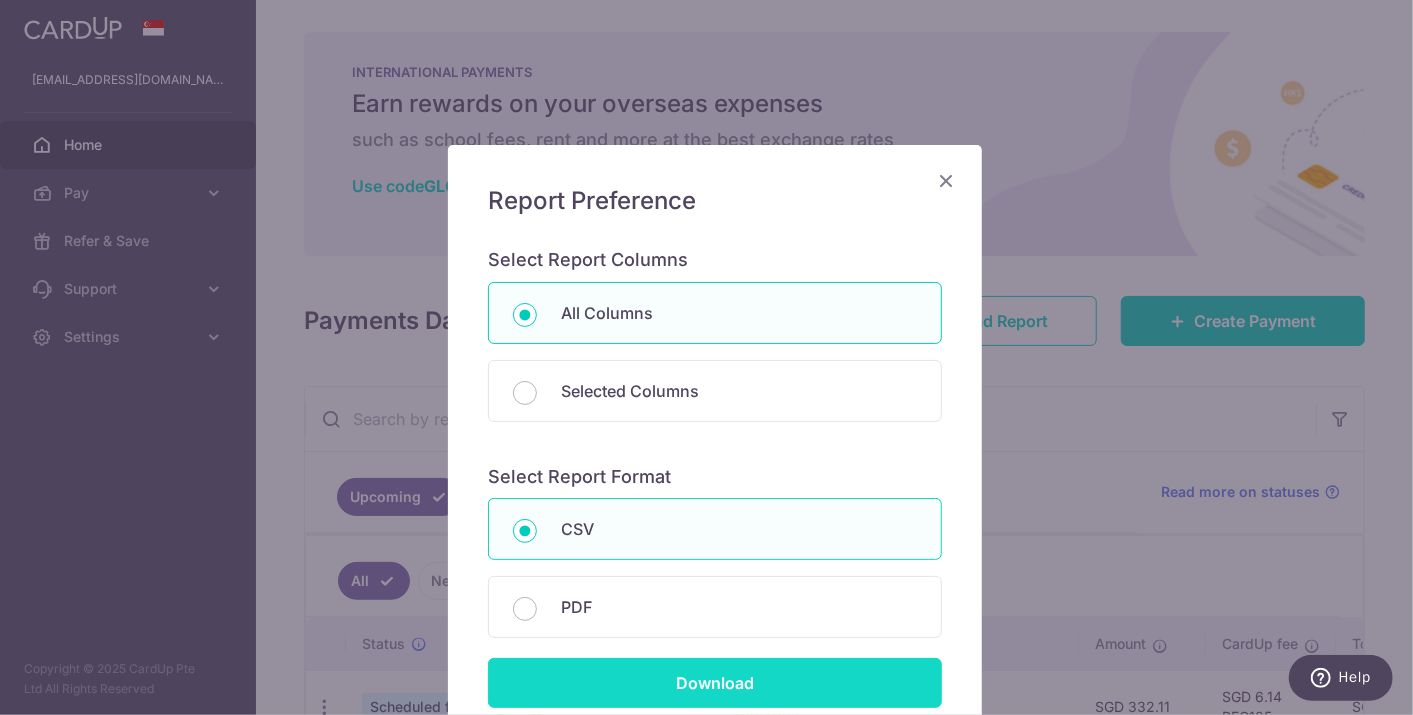 click on "Download" at bounding box center [715, 683] 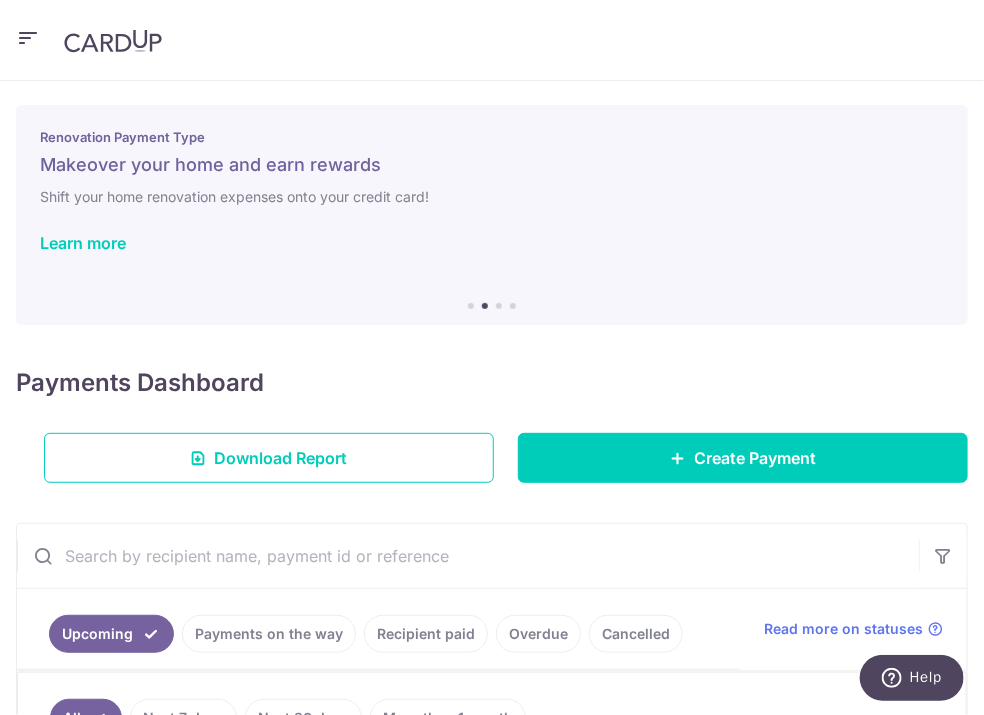 click at bounding box center [28, 40] 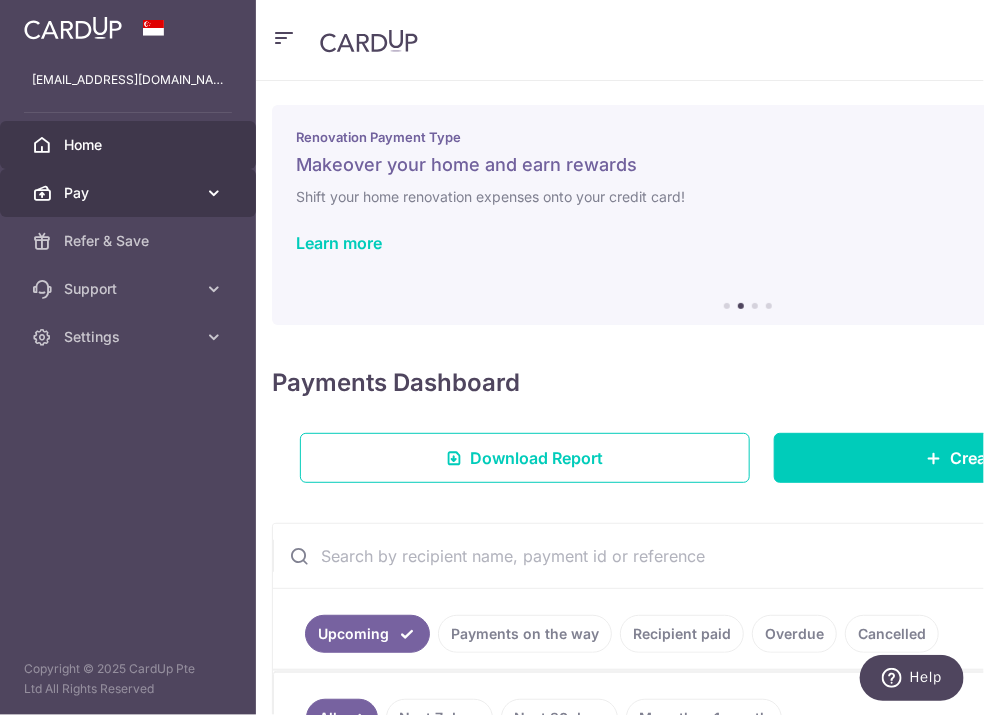 click on "Pay" at bounding box center (130, 193) 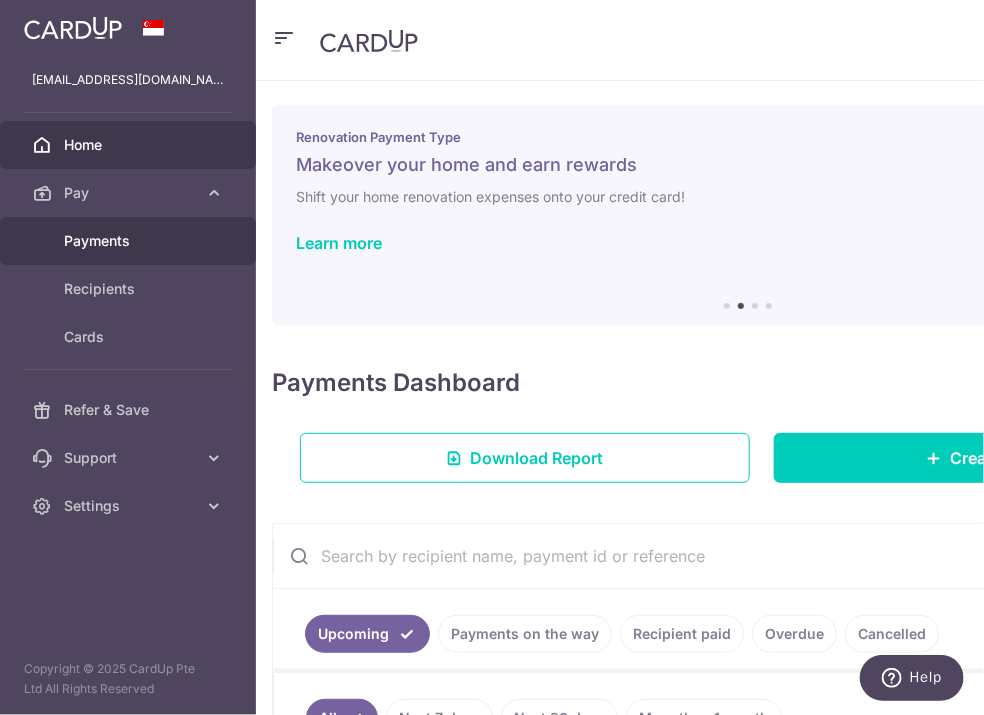 click on "Payments" at bounding box center [130, 241] 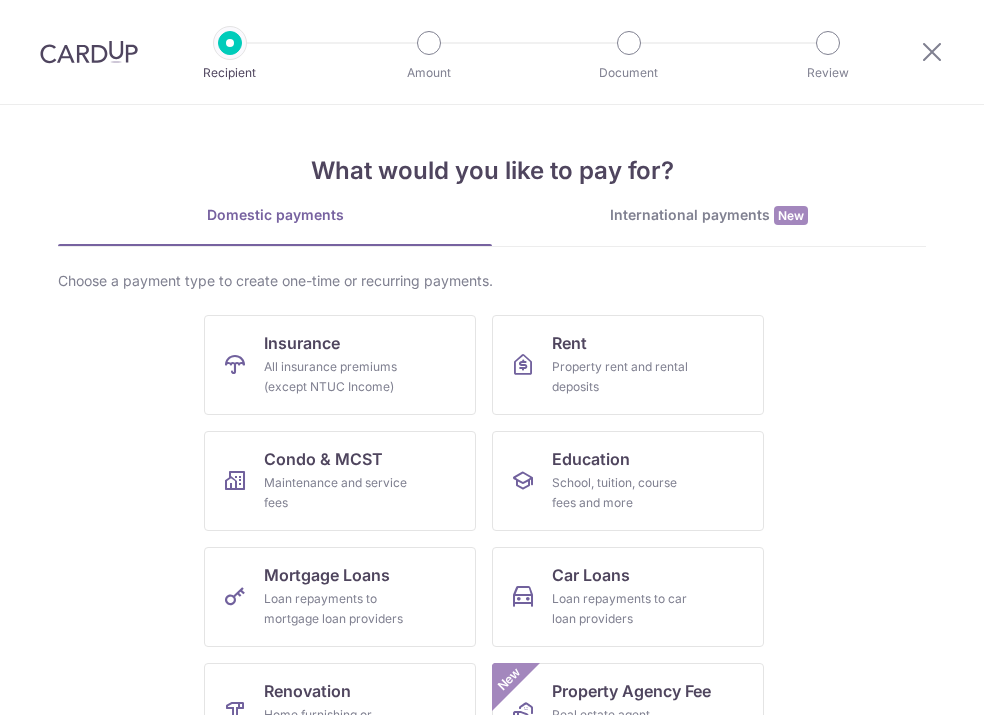 scroll, scrollTop: 0, scrollLeft: 0, axis: both 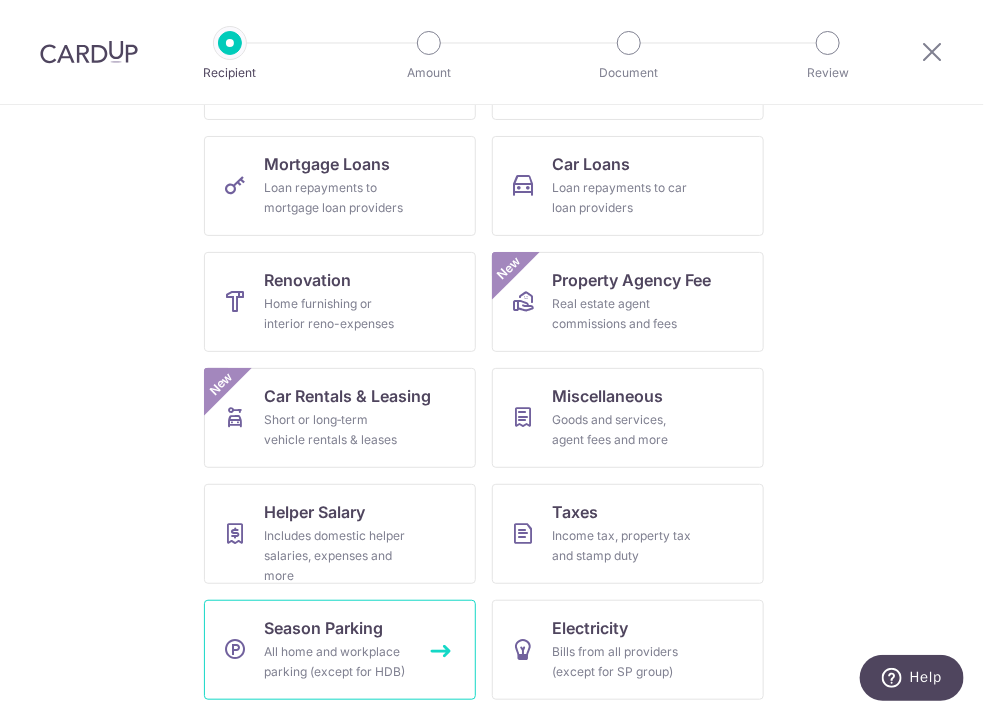 click on "Season Parking" at bounding box center [323, 628] 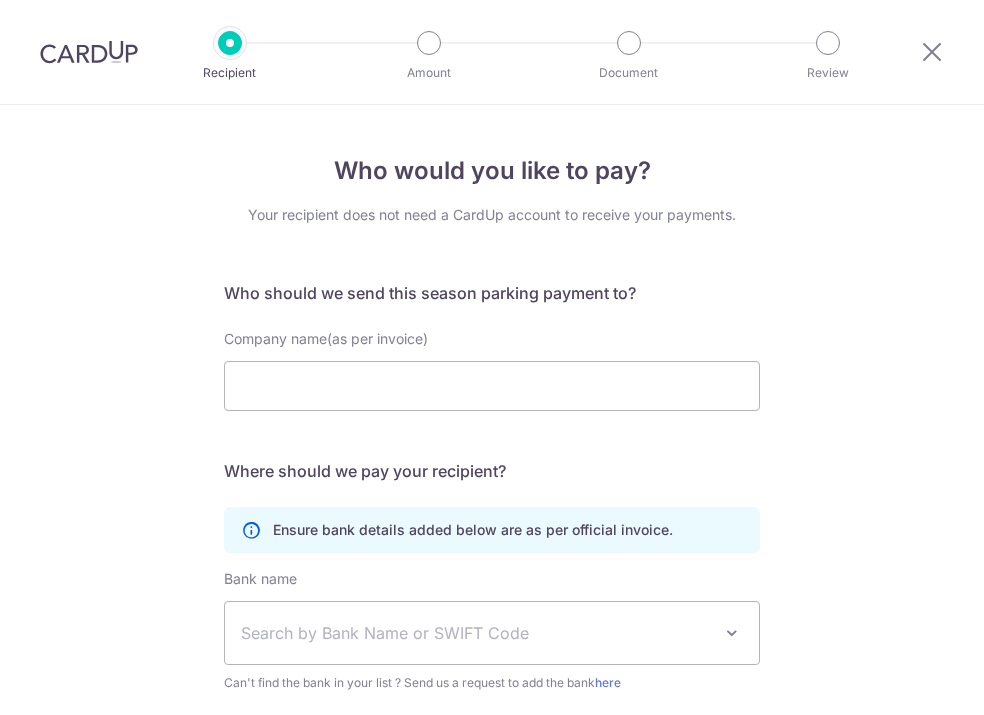 scroll, scrollTop: 0, scrollLeft: 0, axis: both 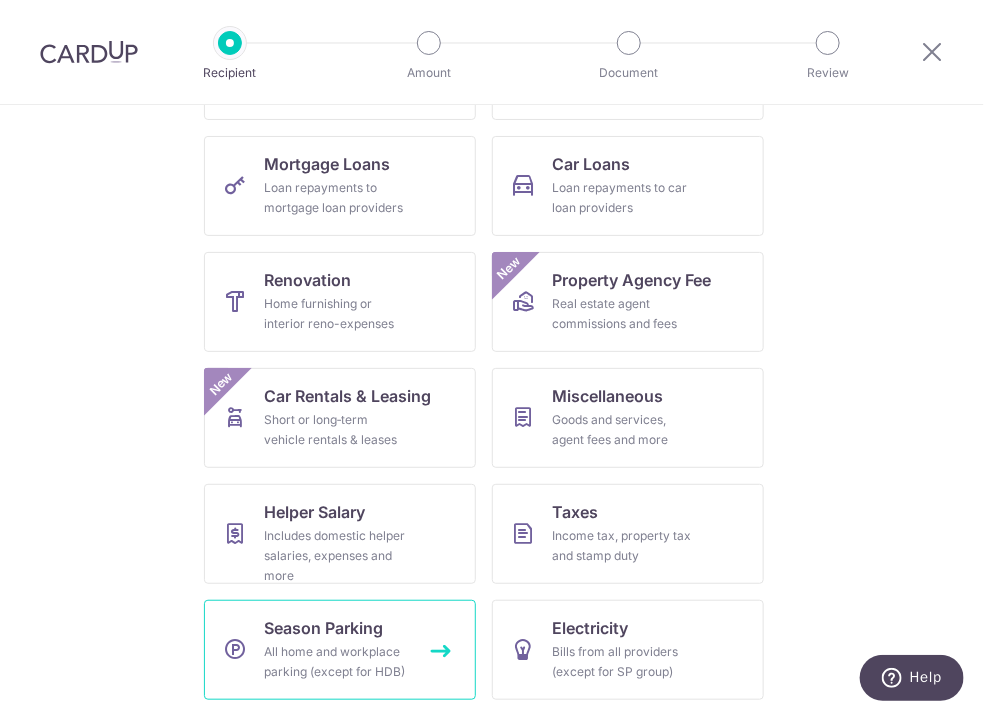drag, startPoint x: 385, startPoint y: 649, endPoint x: 394, endPoint y: 641, distance: 12.0415945 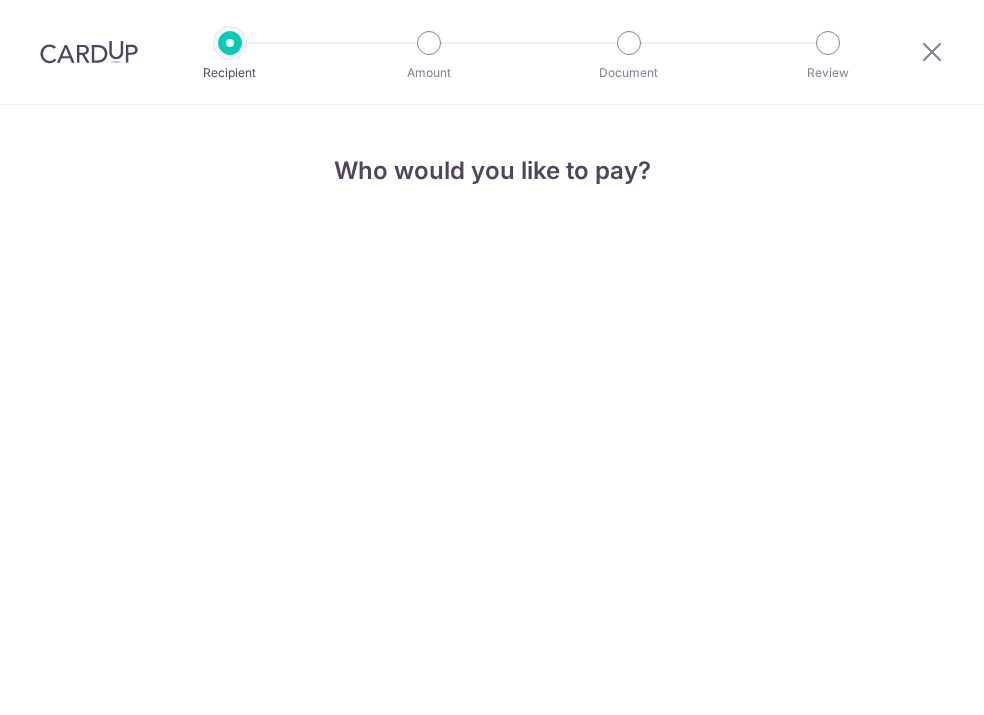 scroll, scrollTop: 0, scrollLeft: 0, axis: both 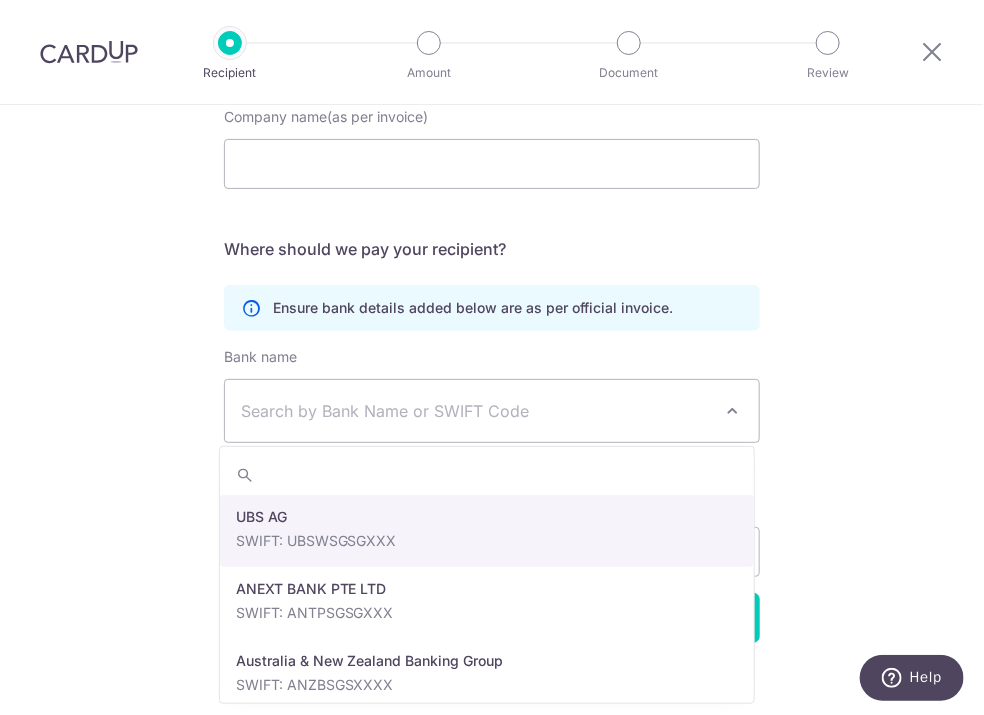 click on "Search by Bank Name or SWIFT Code" at bounding box center [492, 411] 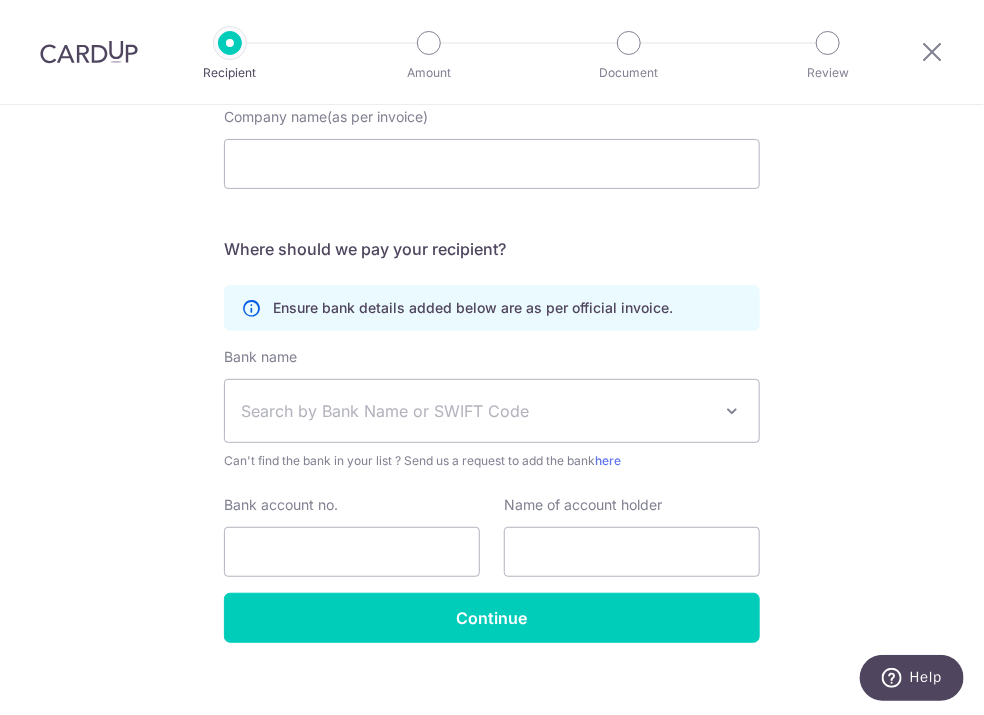 click on "Who should we send this season parking payment to?
Company name(as per  invoice)
translation missing: [DOMAIN_NAME] key
URL
Telephone
Where should we pay your recipient?
Ensure bank details added below are as per official invoice.
Bank name
Select Bank
UBS AG
ANEXT BANK PTE LTD
Australia & New Zealand Banking Group
Bank of America [PERSON_NAME] Corp. Singapore
Bank of China
BANK OF COMMUNICATIONS CO.,LTD.
Barclays Bank
BNP Paribas
Cambridge Trust Company" at bounding box center [492, 351] 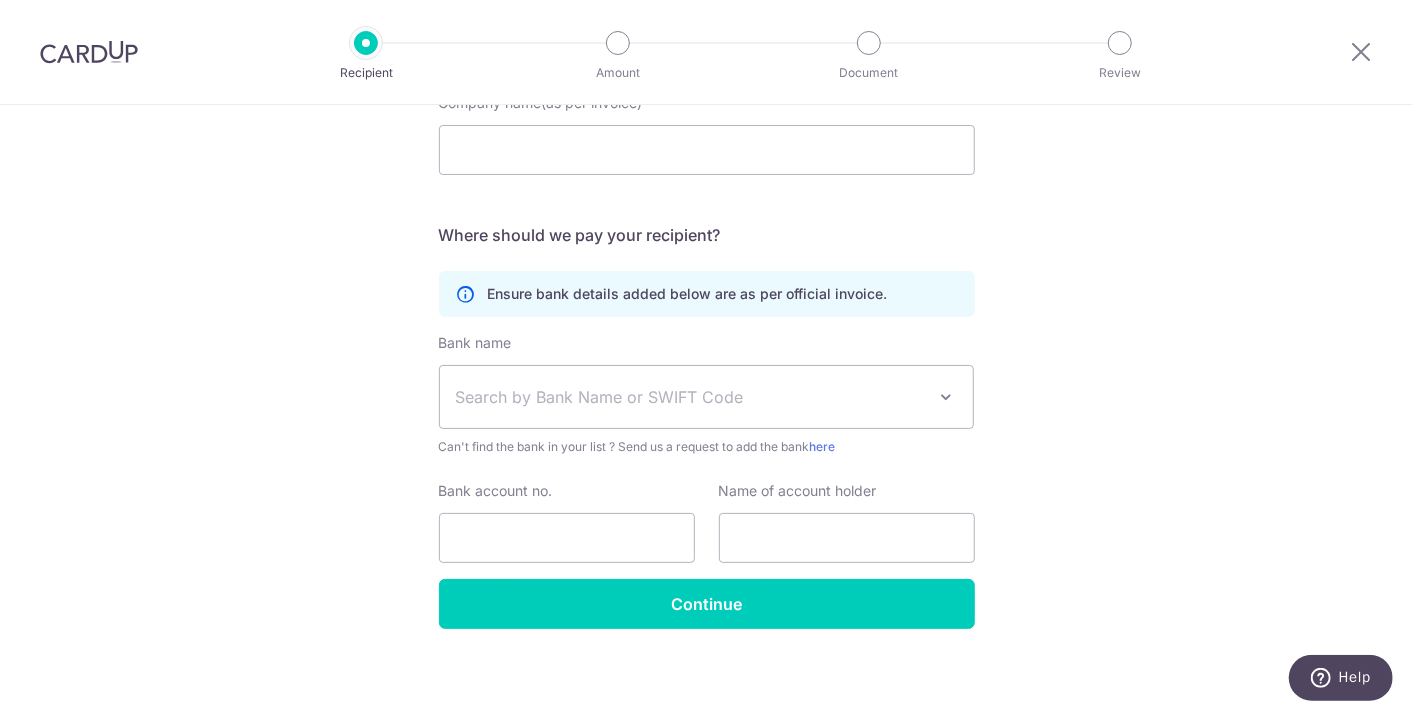 scroll, scrollTop: 234, scrollLeft: 0, axis: vertical 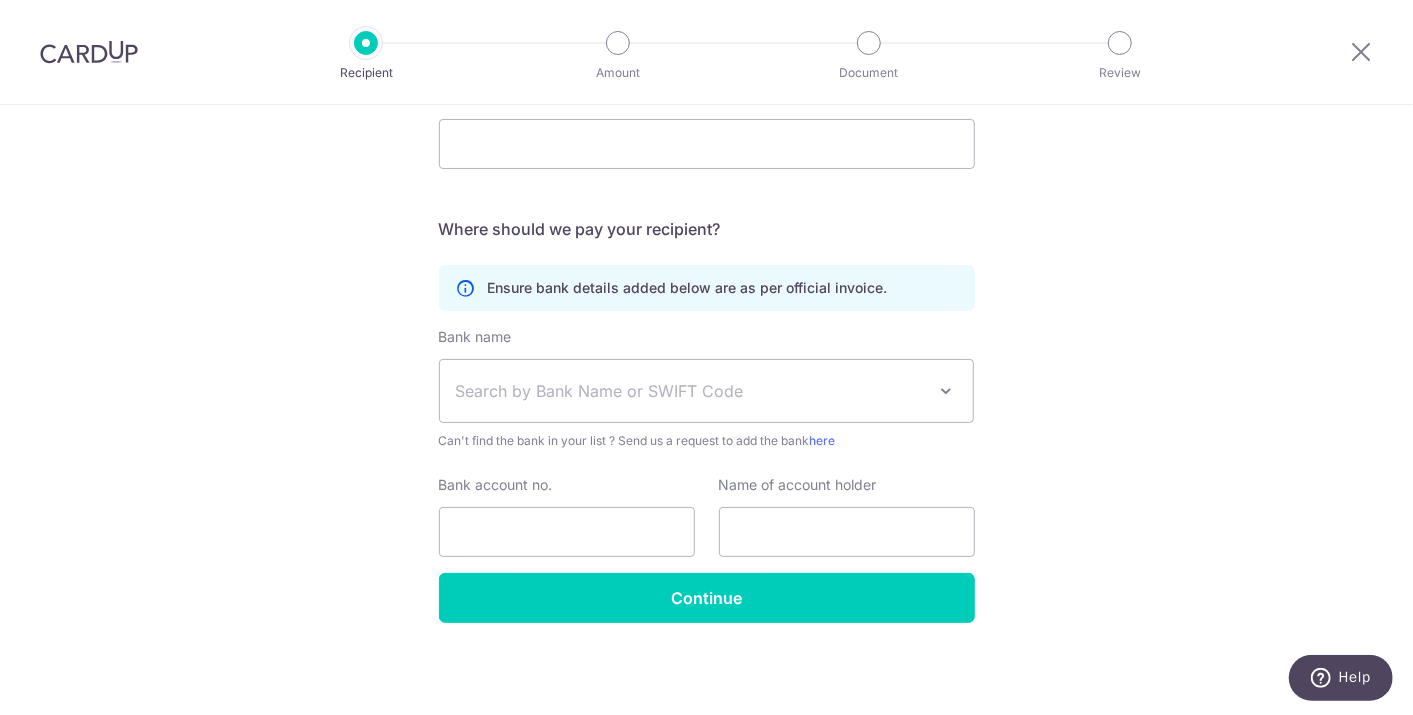 click on "Search by Bank Name or SWIFT Code" at bounding box center [691, 391] 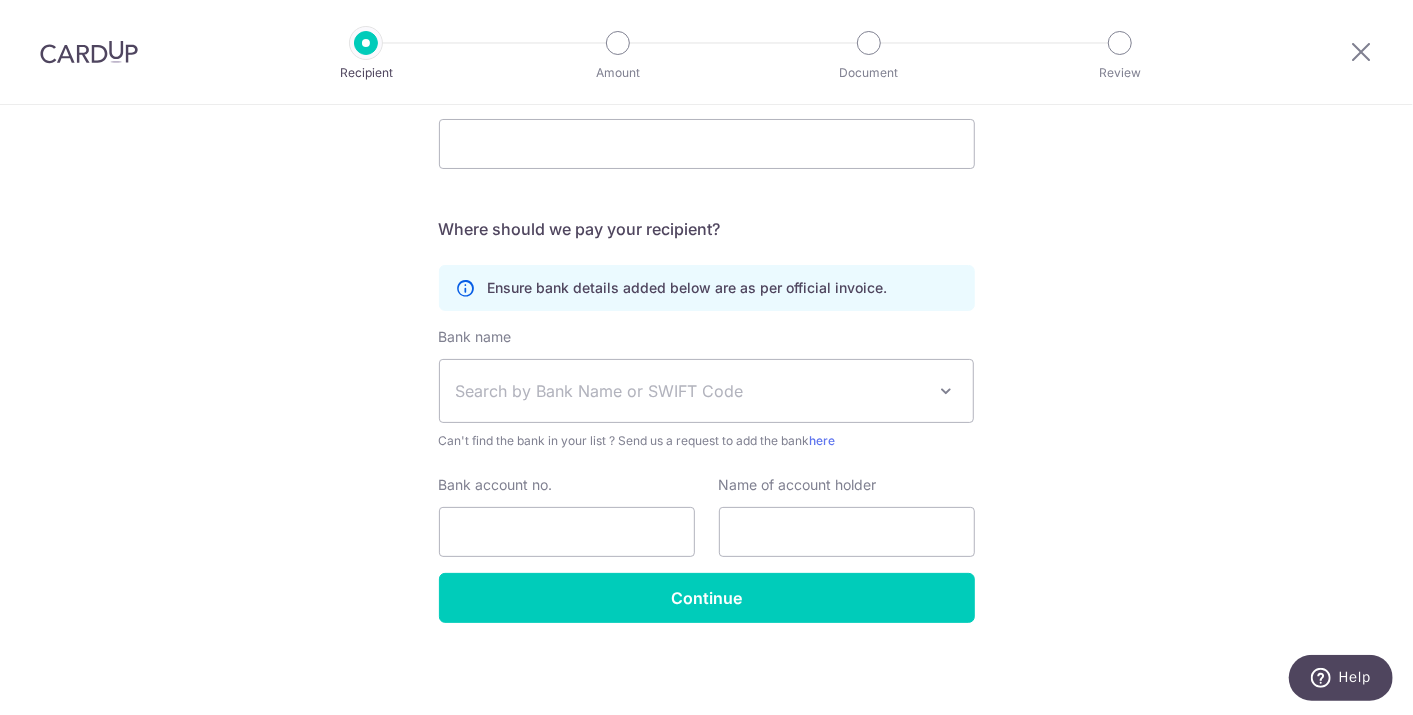 click on "Who would you like to pay?
Your recipient does not need a CardUp account to receive your payments.
Who should we send this season parking payment to?
Company name(as per  invoice)
translation missing: [DOMAIN_NAME] key
URL
Telephone
Where should we pay your recipient?
Ensure bank details added below are as per official invoice.
Bank name
Select Bank
UBS AG
ANEXT BANK PTE LTD
Australia & New Zealand Banking Group
Bank of China" at bounding box center (706, 294) 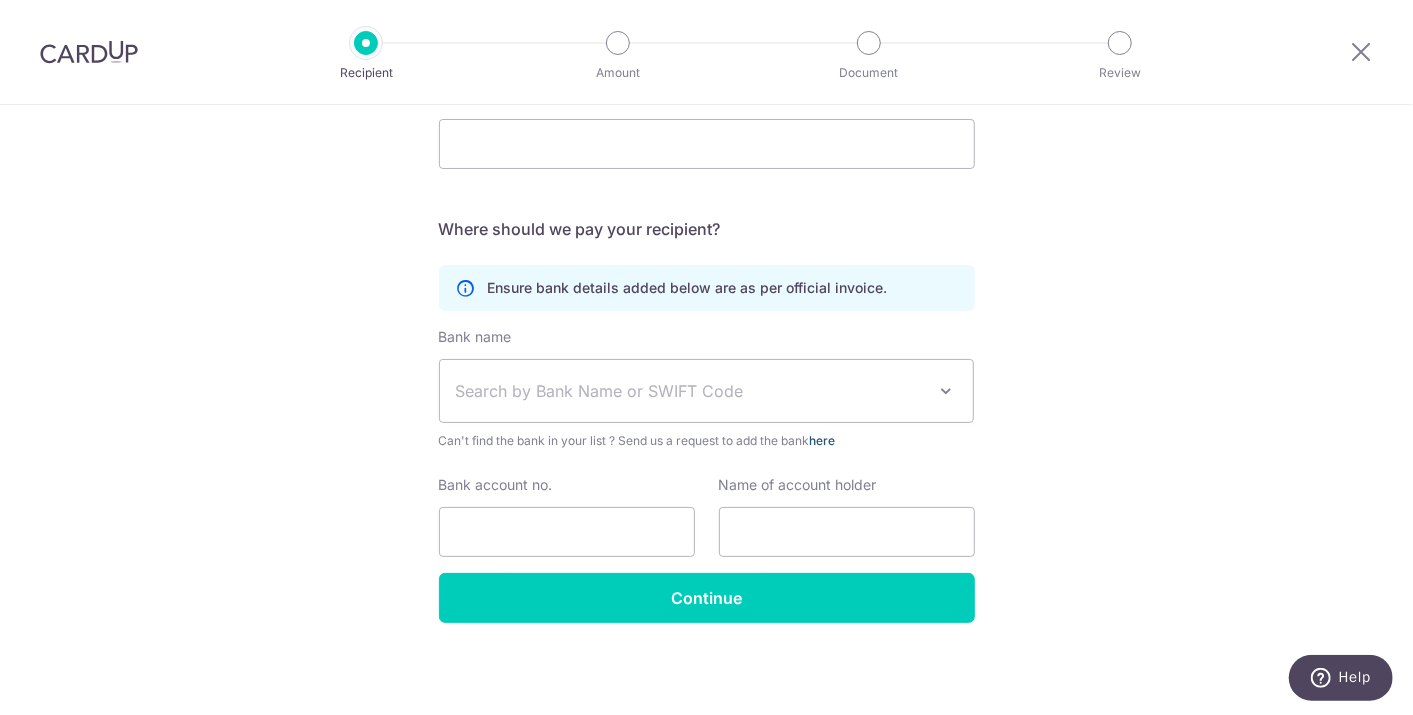 click on "here" at bounding box center (823, 440) 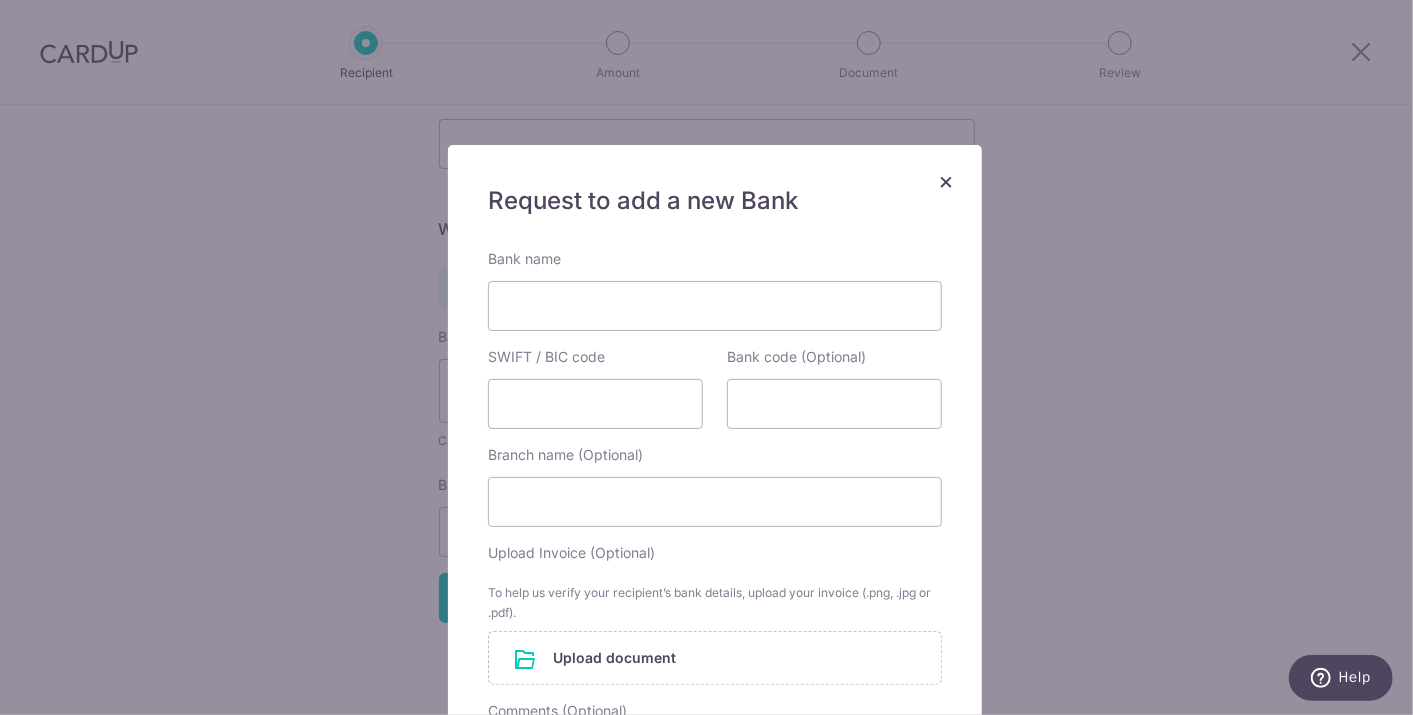 click on "×
Request to add a new Bank
Bank name
SWIFT / BIC code
Bank code (Optional)
Branch name (Optional)
Upload Invoice (Optional)
To help us verify your recipient’s bank details, upload your invoice (.png, .jpg or .pdf).
Upload document" at bounding box center (706, 357) 